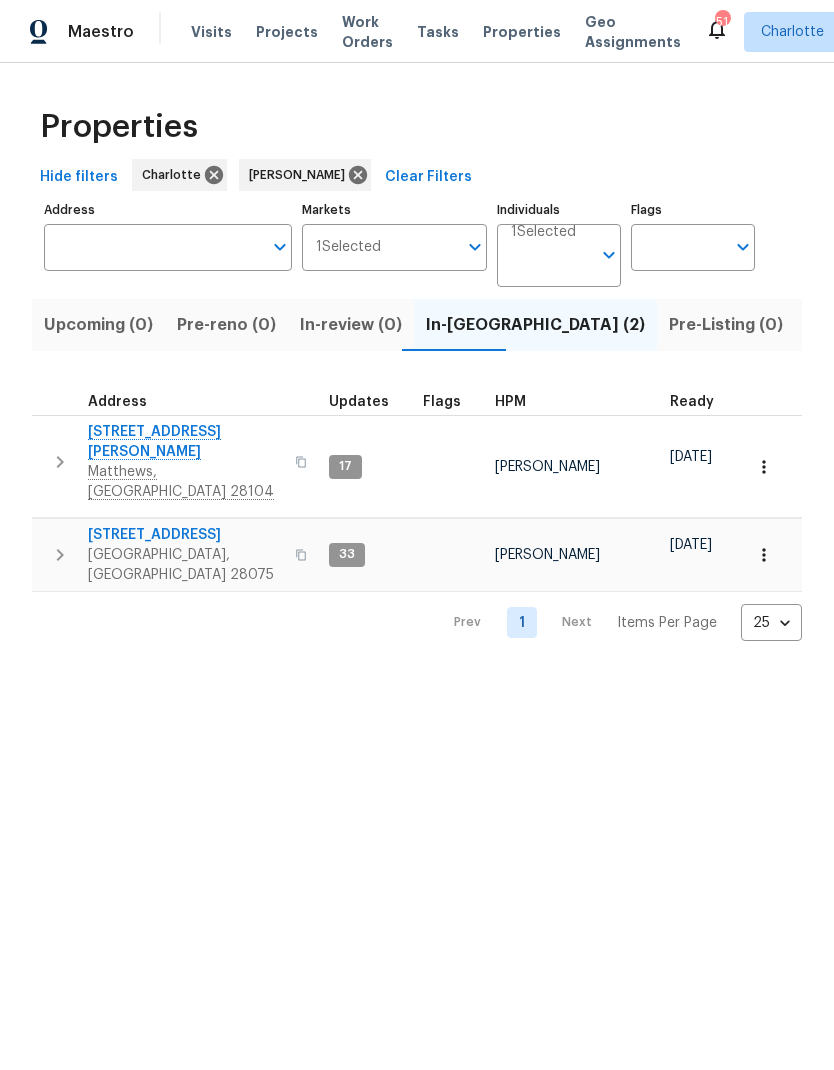 scroll, scrollTop: 0, scrollLeft: 0, axis: both 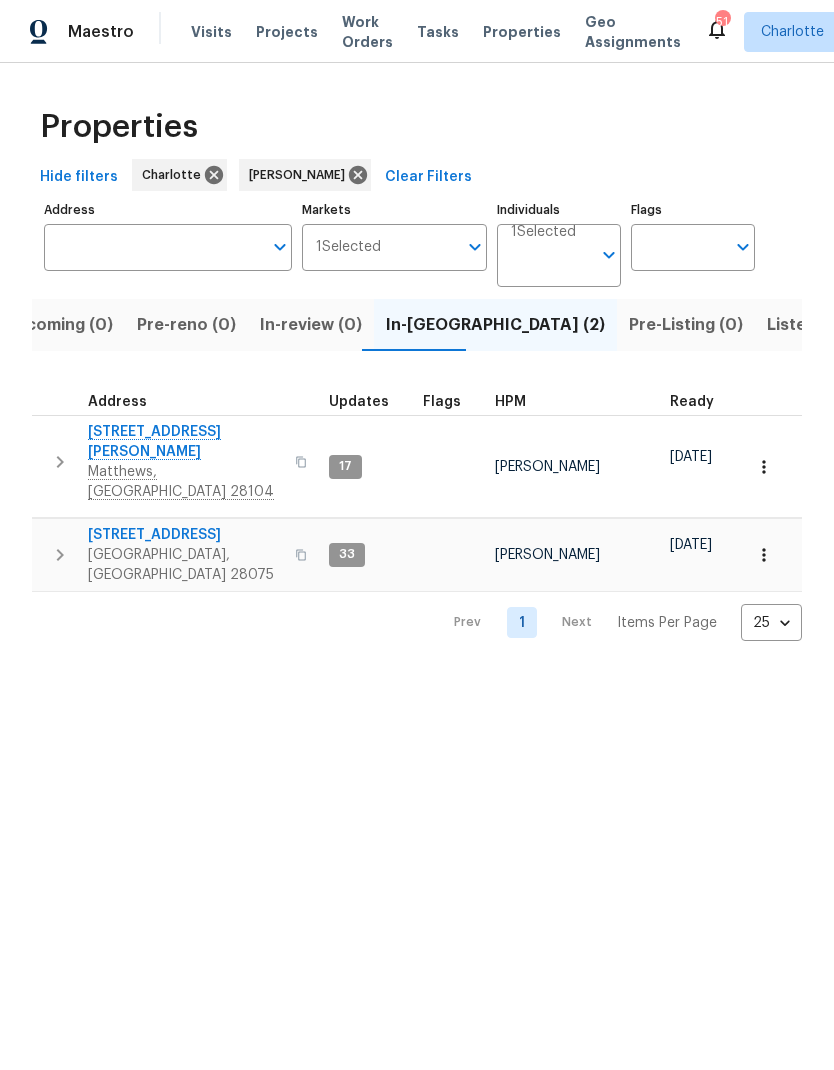 click on "Maestro Visits Projects Work Orders Tasks Properties Geo Assignments 51 Charlotte Ryan Craven Properties Hide filters Charlotte Ryan Craven Clear Filters Address Address Markets 1  Selected Markets Individuals 1  Selected Individuals Flags Flags Upcoming (0) Pre-reno (0) In-review (0) In-reno (2) Pre-Listing (0) Listed (14) Resale (6) Done (219) Unknown (0) Address Updates Flags HPM Ready Start Target Finish Overall WO Completion Reno Progress Last Seen Work Complete Setup Complete QC Complete 8117 Shannon Woods Ln Matthews, NC 28104 17 Ryan Craven 07/01/25 07/01/25 07/15/25 07/22/25 +7 +7 3 QC 2 WIP 6 Done 1 Sent 95 %   60 / 63 Yes 8h  ago 1915 Birchbrook Ct Harrisburg, NC 28075 33 Ryan Craven 06/27/25 06/27/25 07/15/25 07/15/25 +2 3 QC 8 Done 100 %   76 / 76 Yes 8h  ago 07/17/25 Prev 1 Next Items Per Page 25 25 ​" at bounding box center (417, 336) 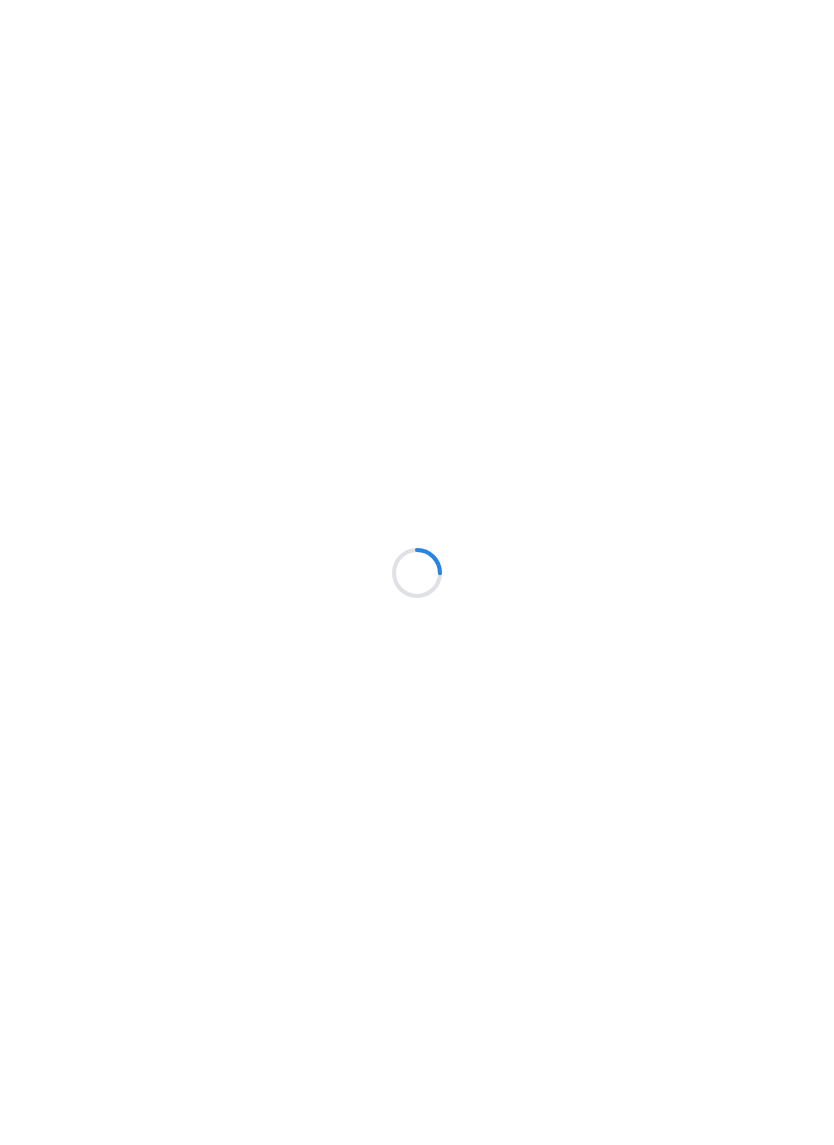 scroll, scrollTop: 0, scrollLeft: 0, axis: both 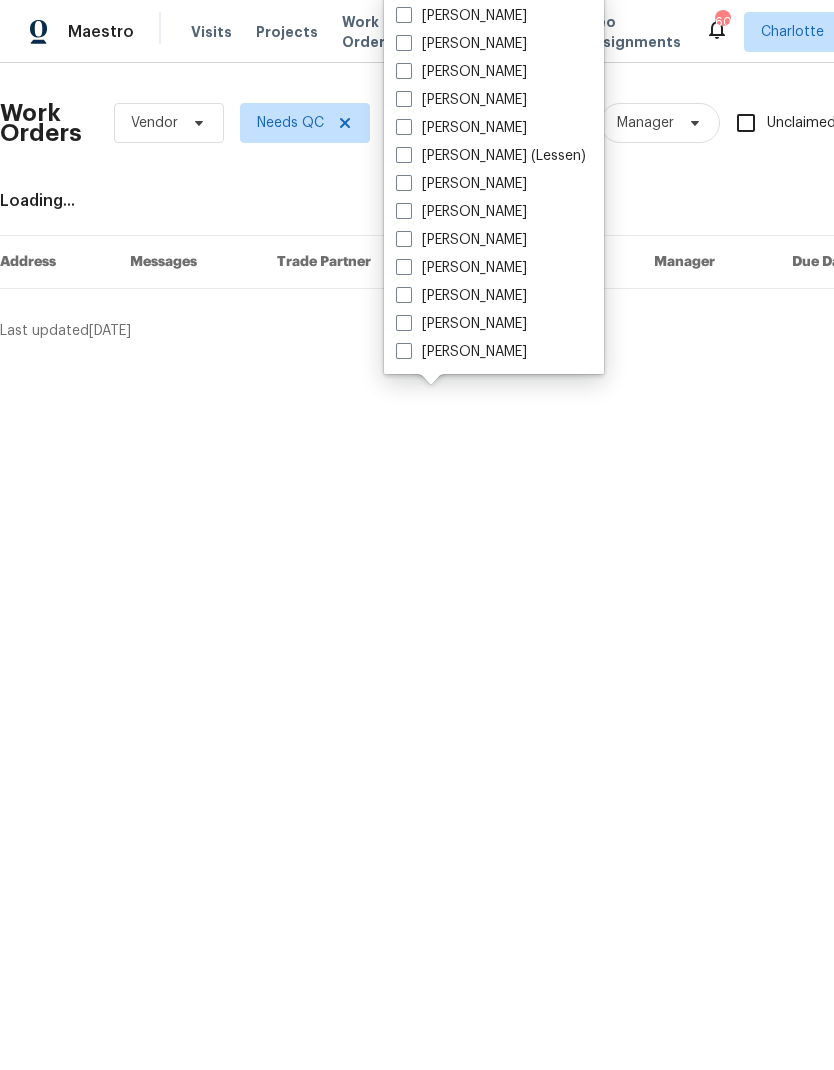 click on "[PERSON_NAME]" at bounding box center (461, 352) 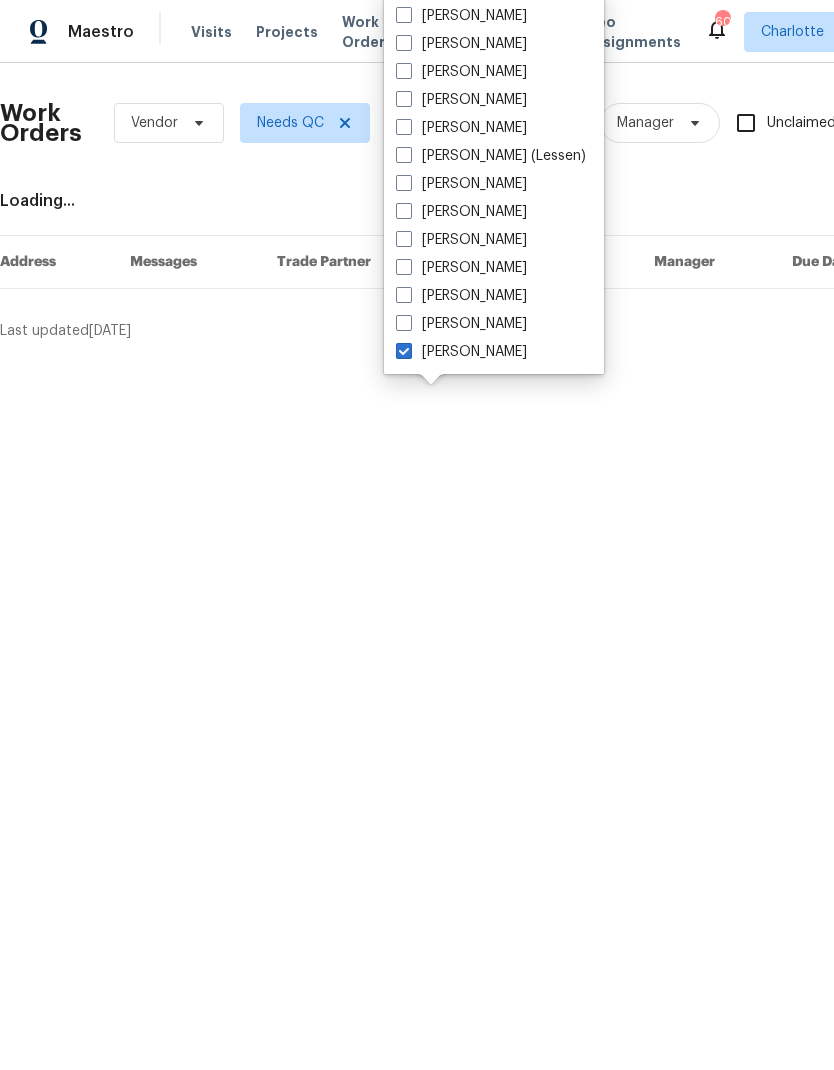 checkbox on "true" 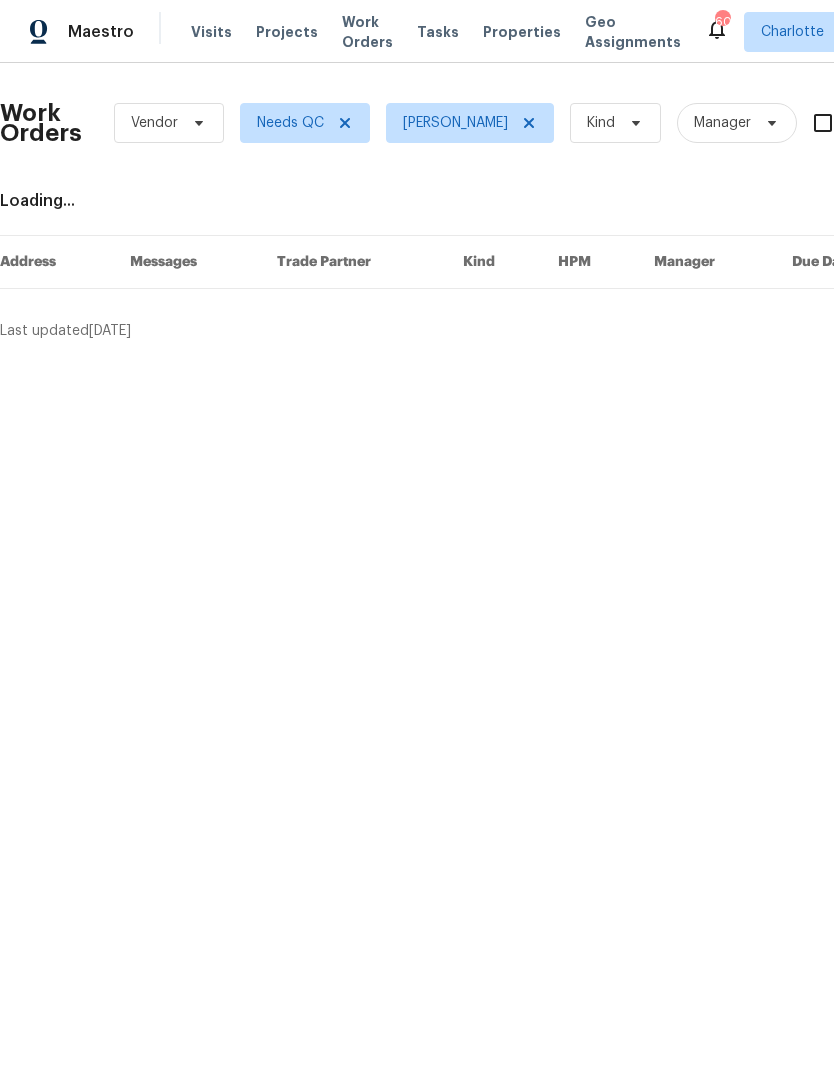 click on "Maestro Visits Projects Work Orders Tasks Properties Geo Assignments 60 Charlotte Ryan Craven Work Orders Vendor Needs QC Ryan Craven Kind Manager Unclaimed ​ View Reno Index Loading... Address Messages Trade Partner Kind HPM Manager Due Date Budget Status Last updated  7/17/2025 1  of  1" at bounding box center [417, 178] 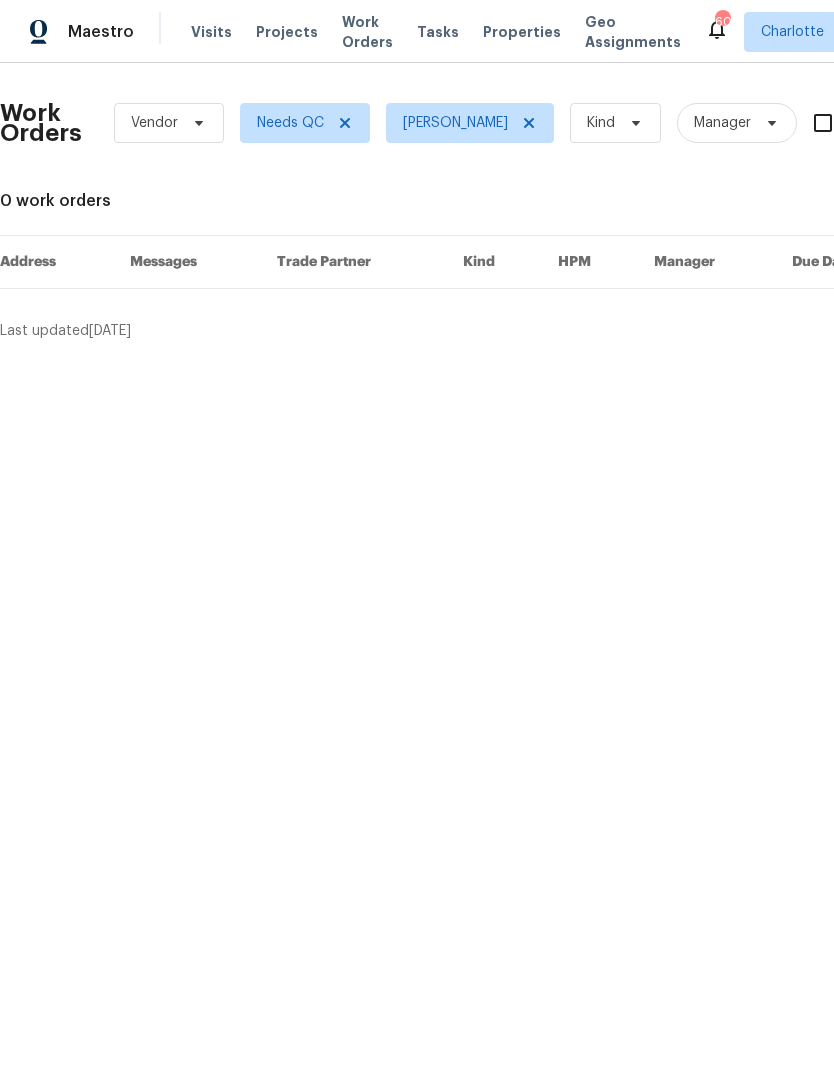 click on "Maestro" at bounding box center (101, 32) 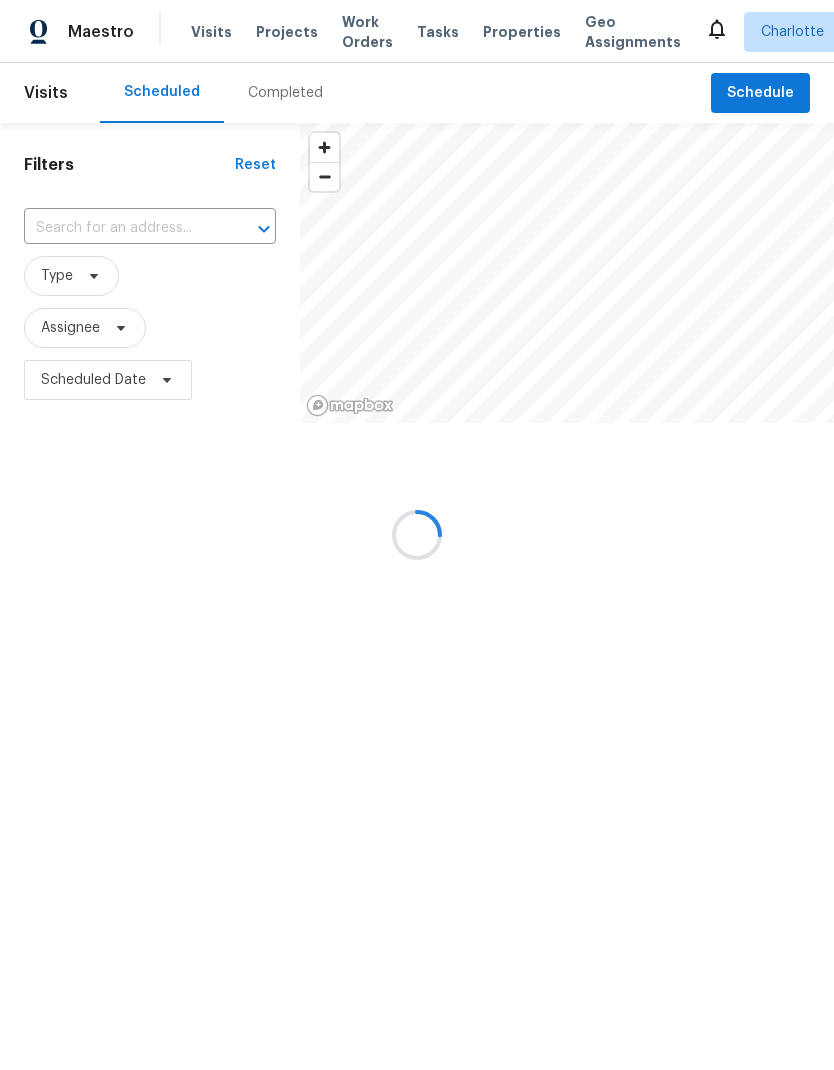 scroll, scrollTop: 0, scrollLeft: 0, axis: both 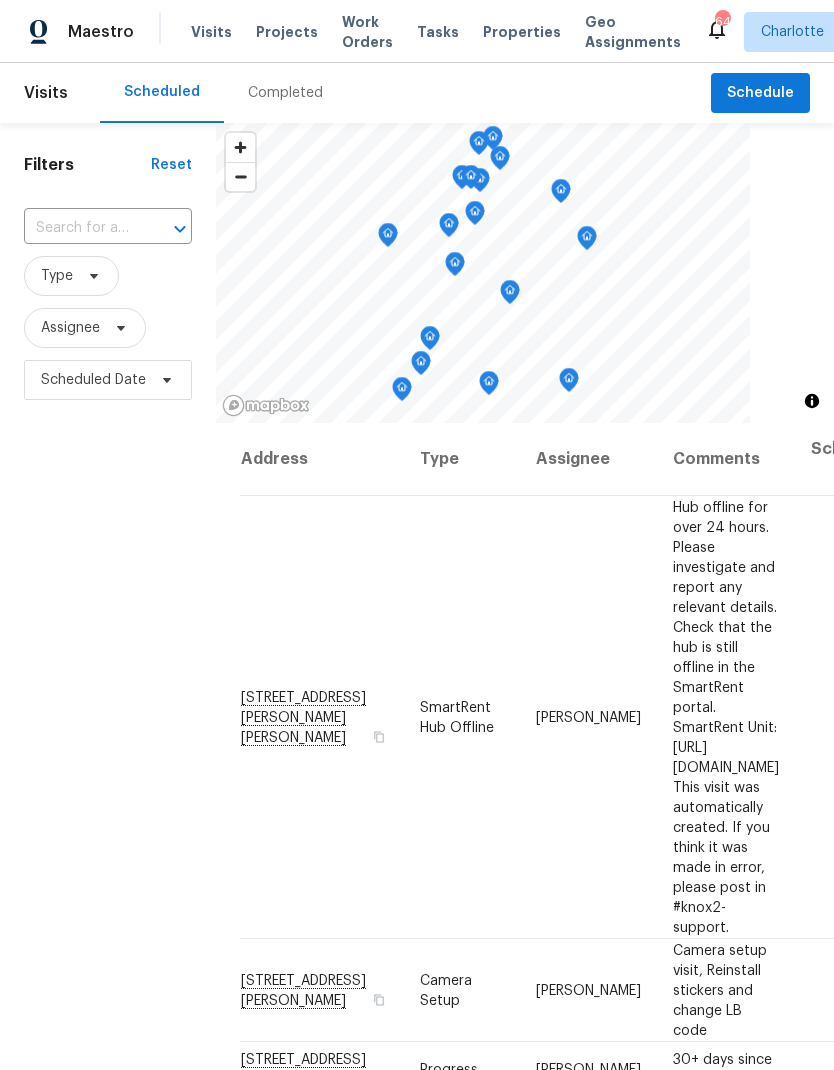 click on "Work Orders" at bounding box center [367, 32] 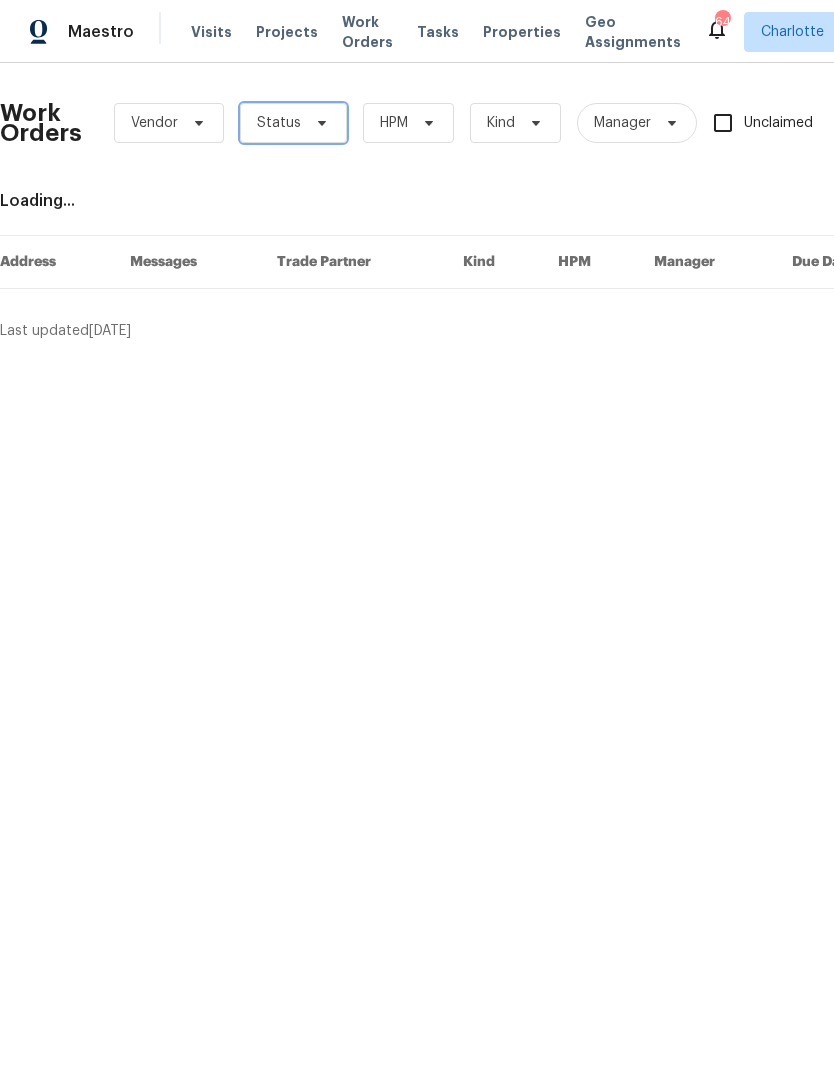 click on "Status" at bounding box center (279, 123) 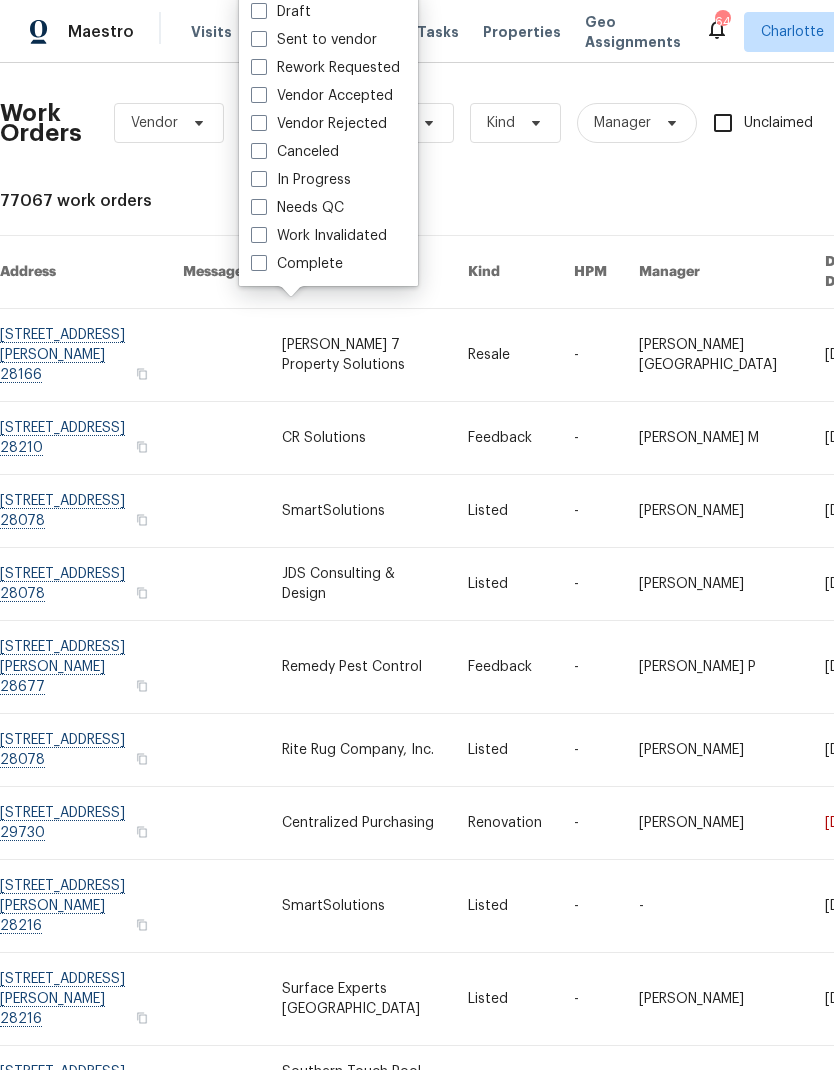 click on "Needs QC" at bounding box center (297, 208) 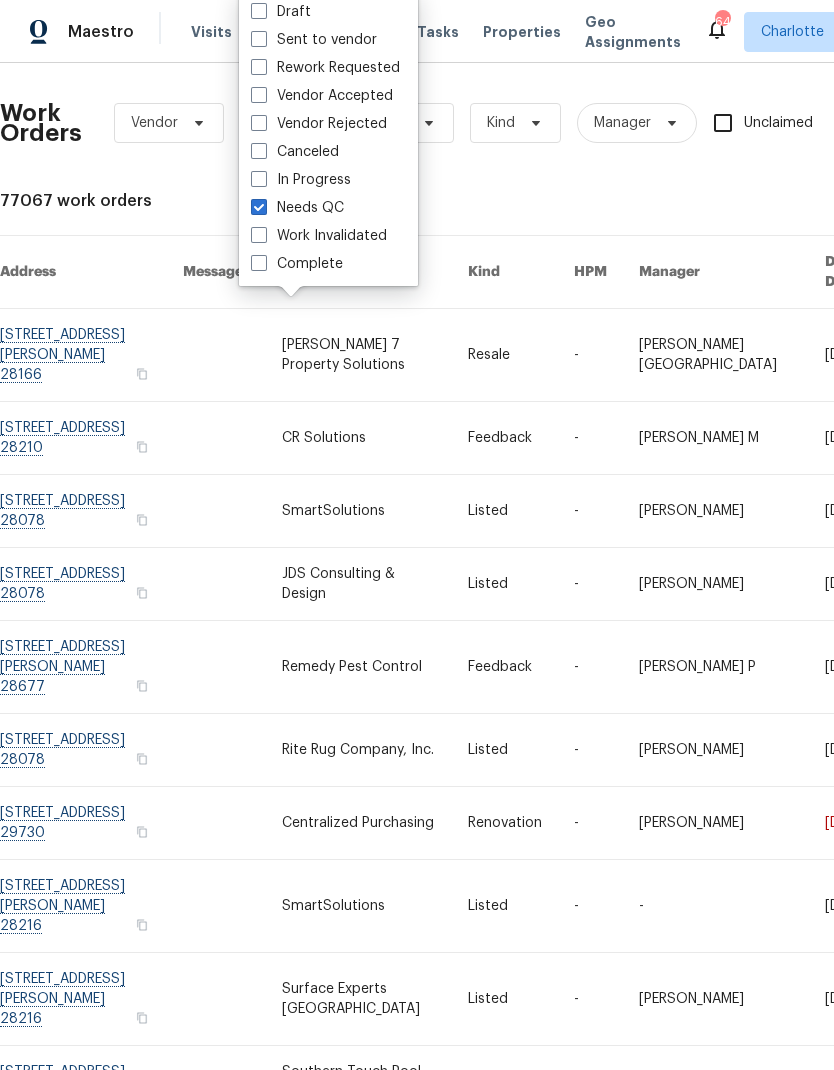 checkbox on "true" 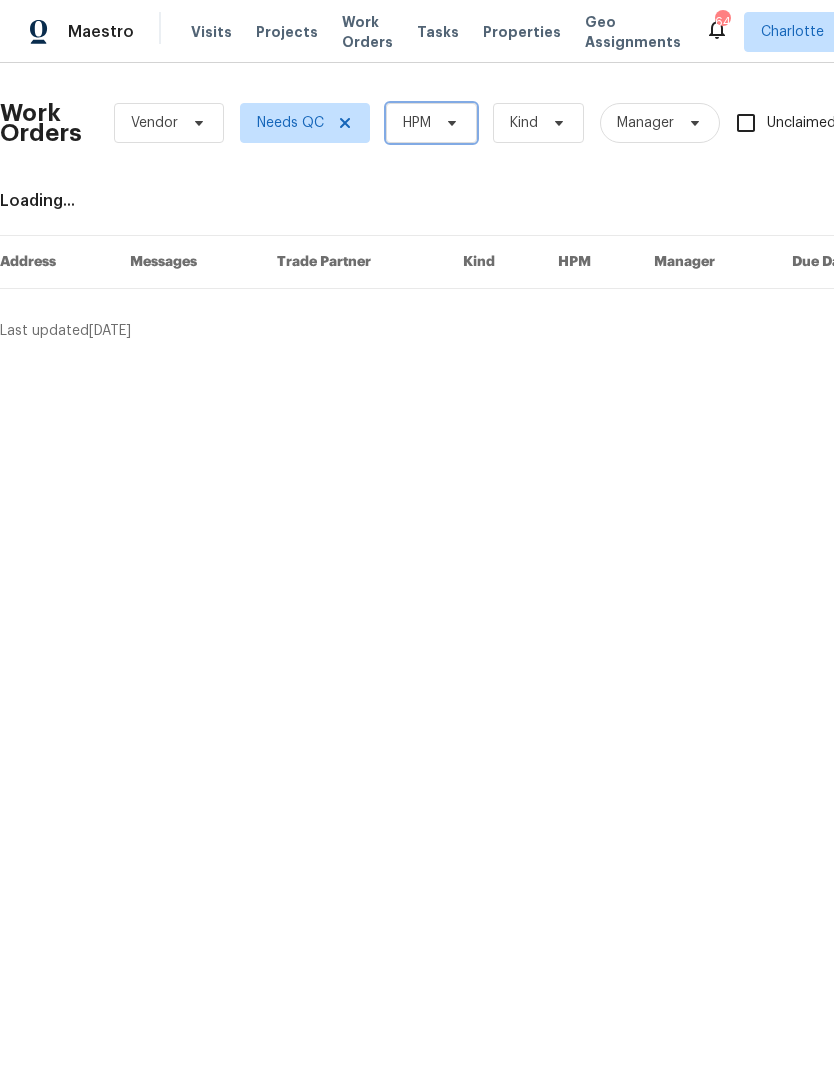click on "HPM" at bounding box center [431, 123] 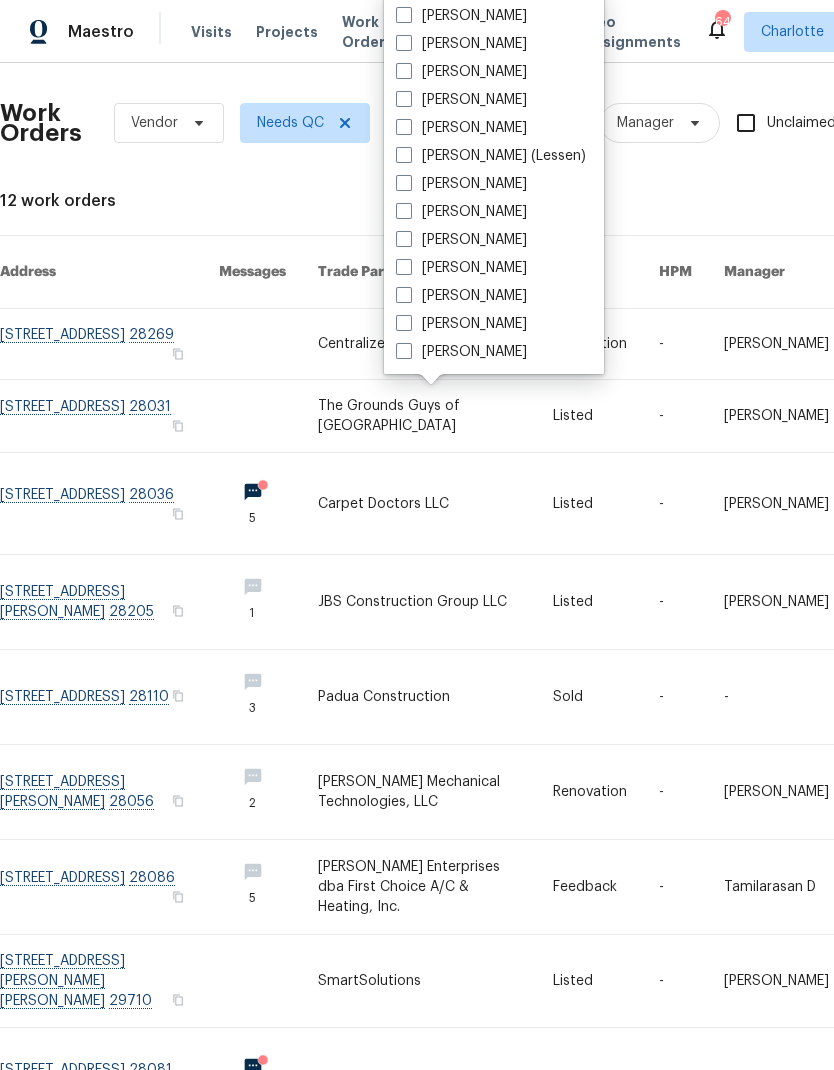 scroll, scrollTop: 248, scrollLeft: 0, axis: vertical 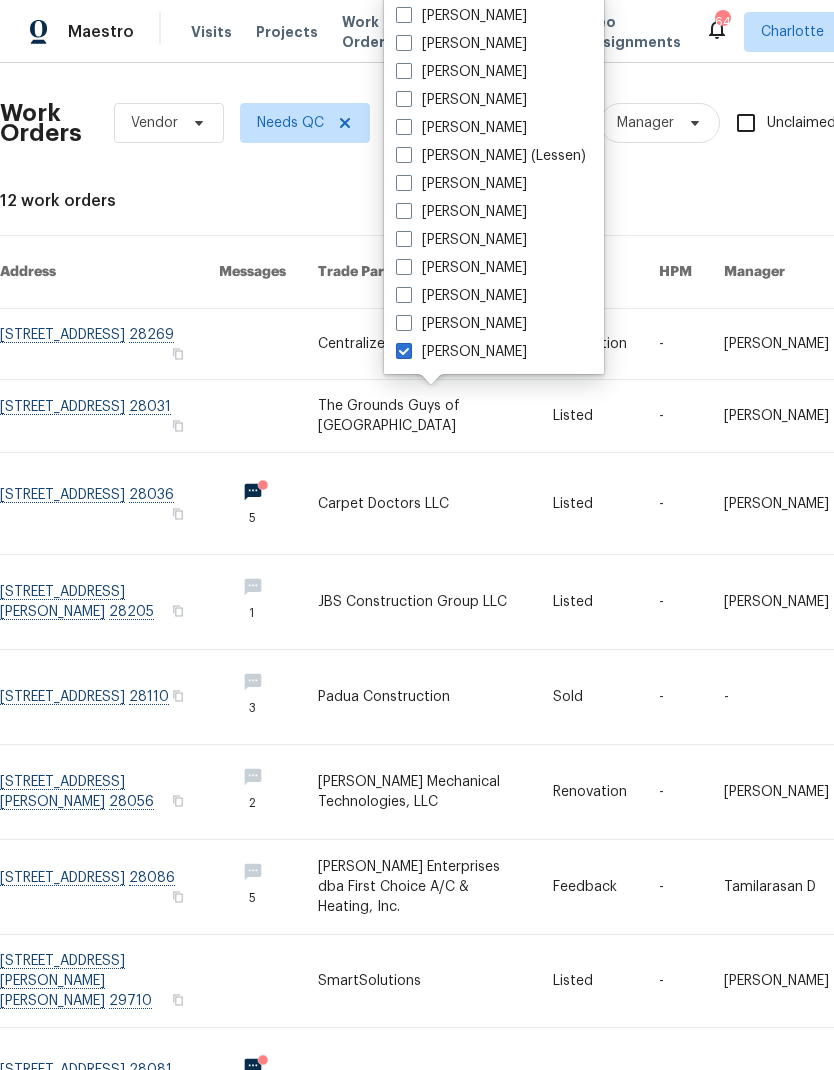 checkbox on "true" 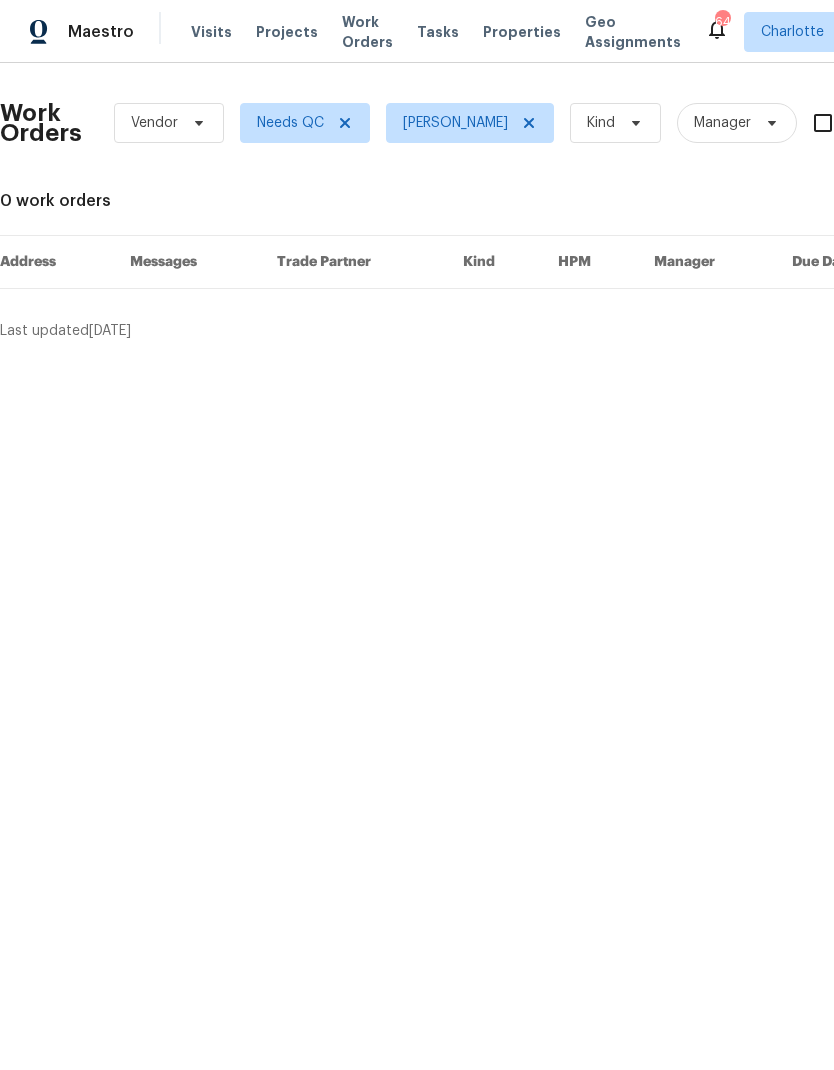 click on "Maestro" at bounding box center [67, 32] 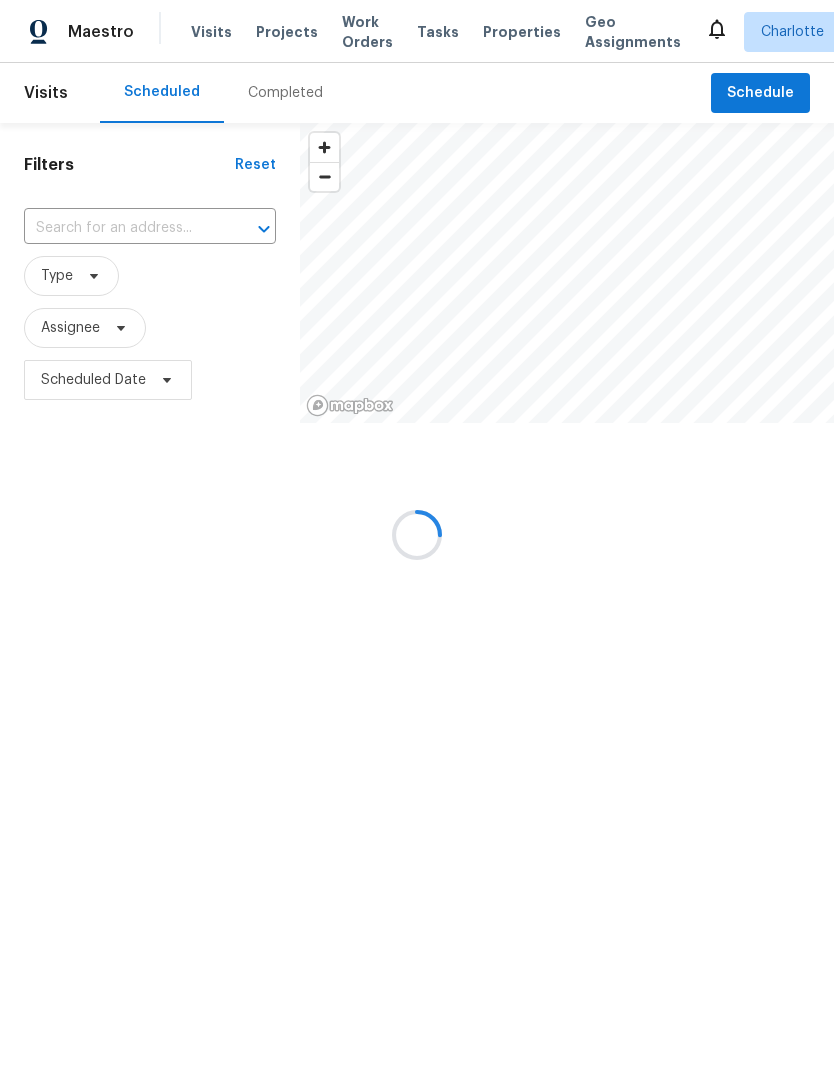 scroll, scrollTop: 0, scrollLeft: 0, axis: both 